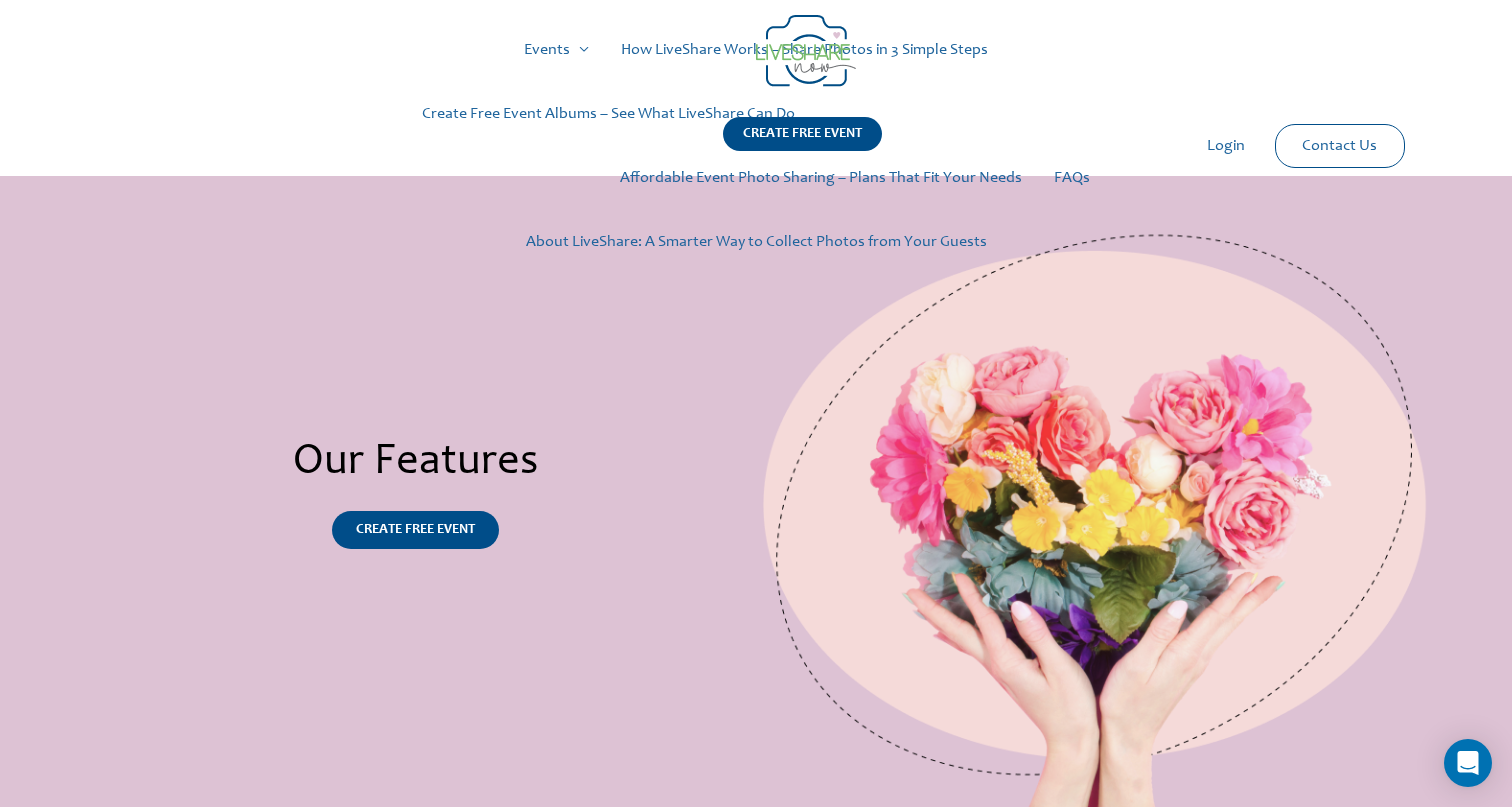 scroll, scrollTop: 0, scrollLeft: 0, axis: both 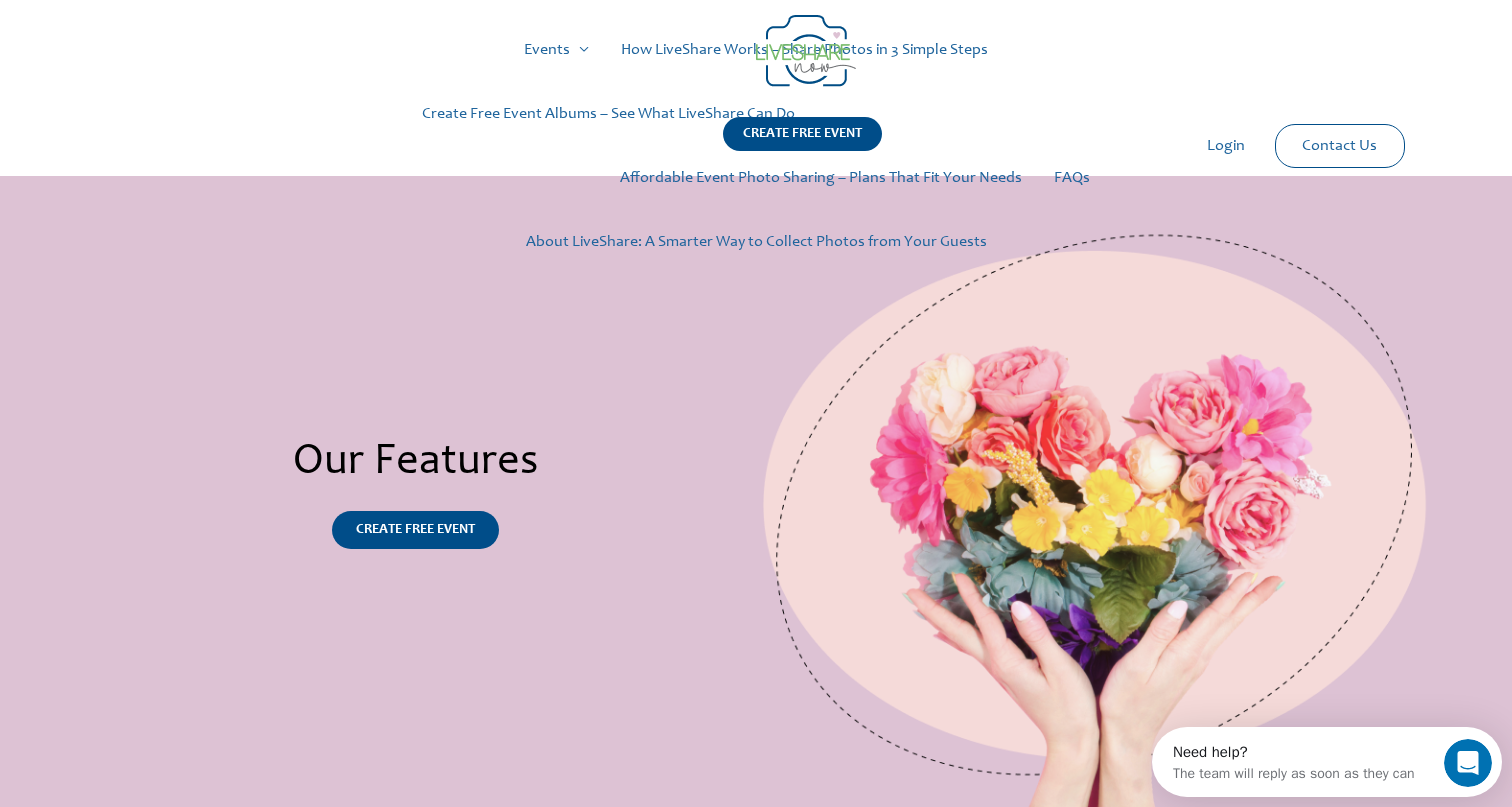 click at bounding box center [806, 51] 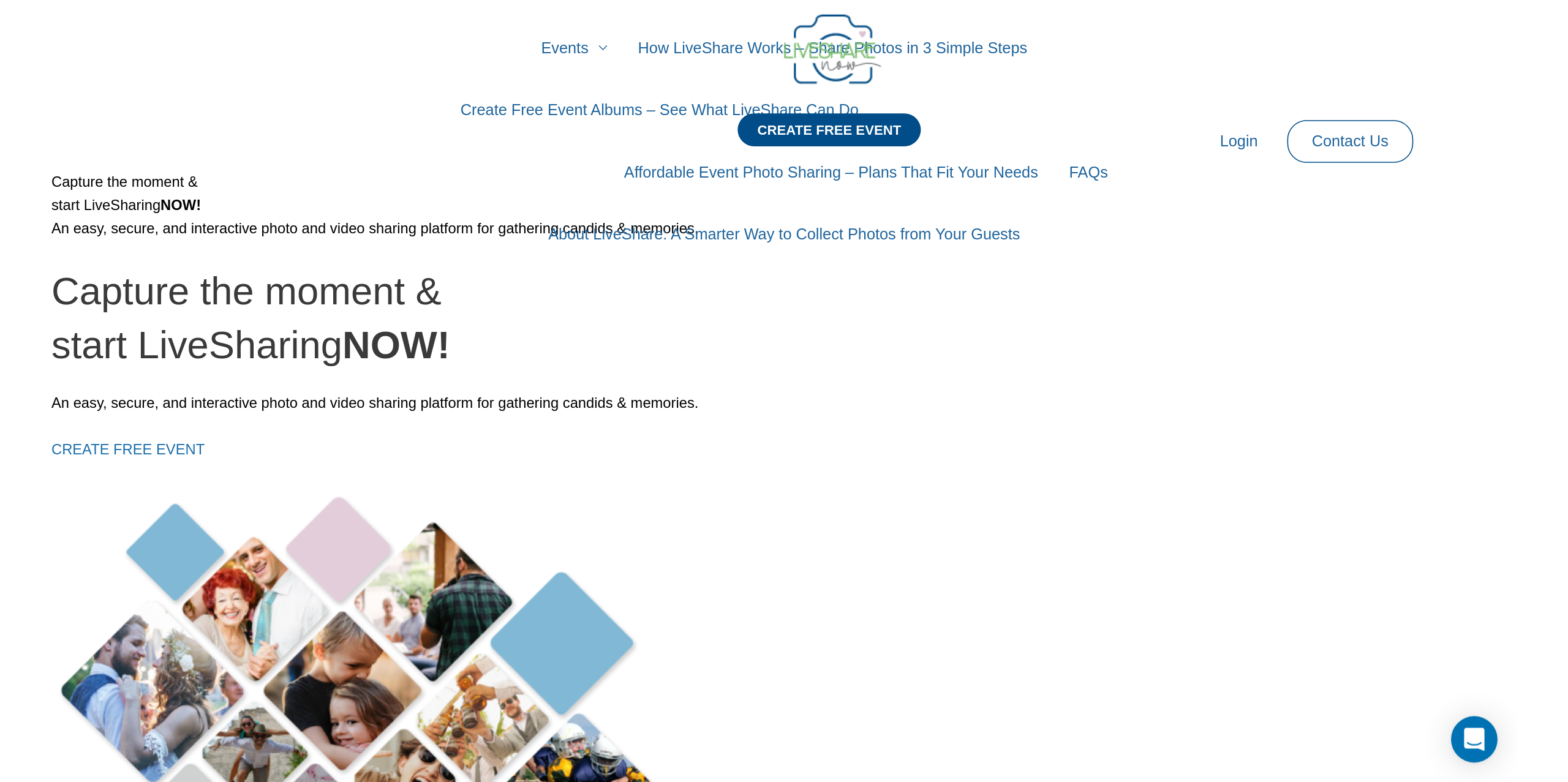 scroll, scrollTop: 0, scrollLeft: 0, axis: both 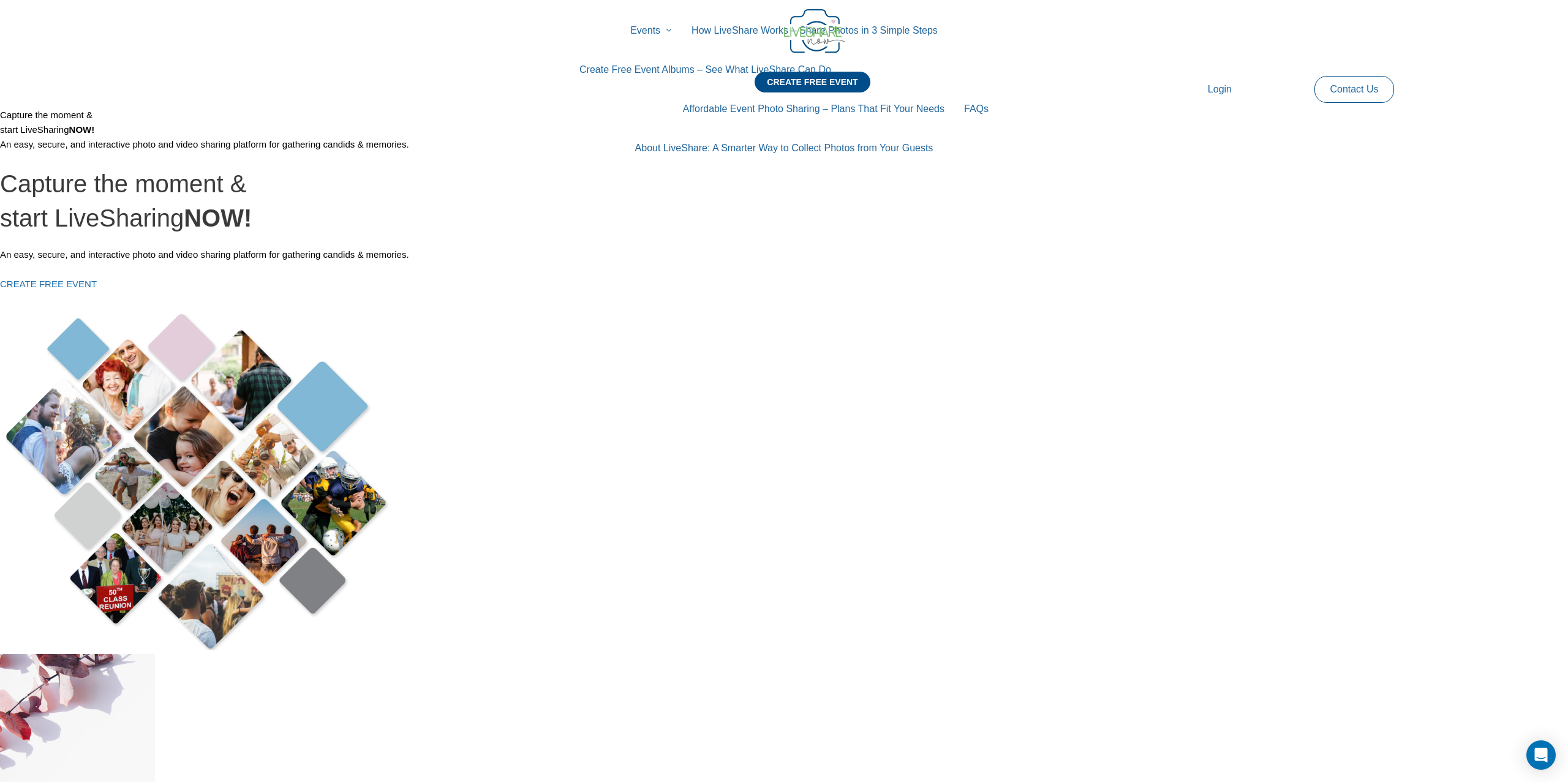 click on "About LiveShare: A Smarter Way to Collect Photos from Your Guests" at bounding box center (784, 148) 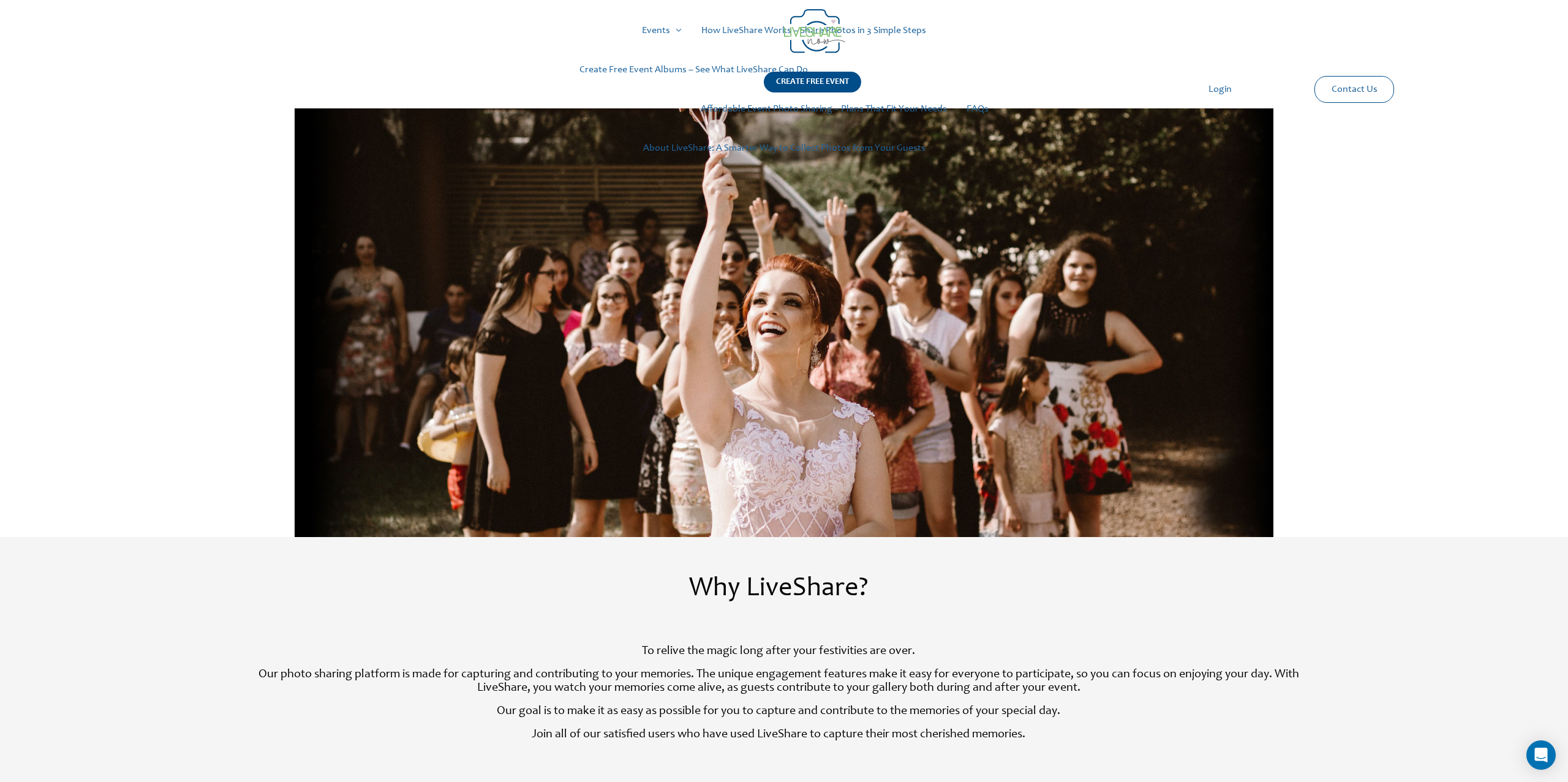 scroll, scrollTop: 0, scrollLeft: 0, axis: both 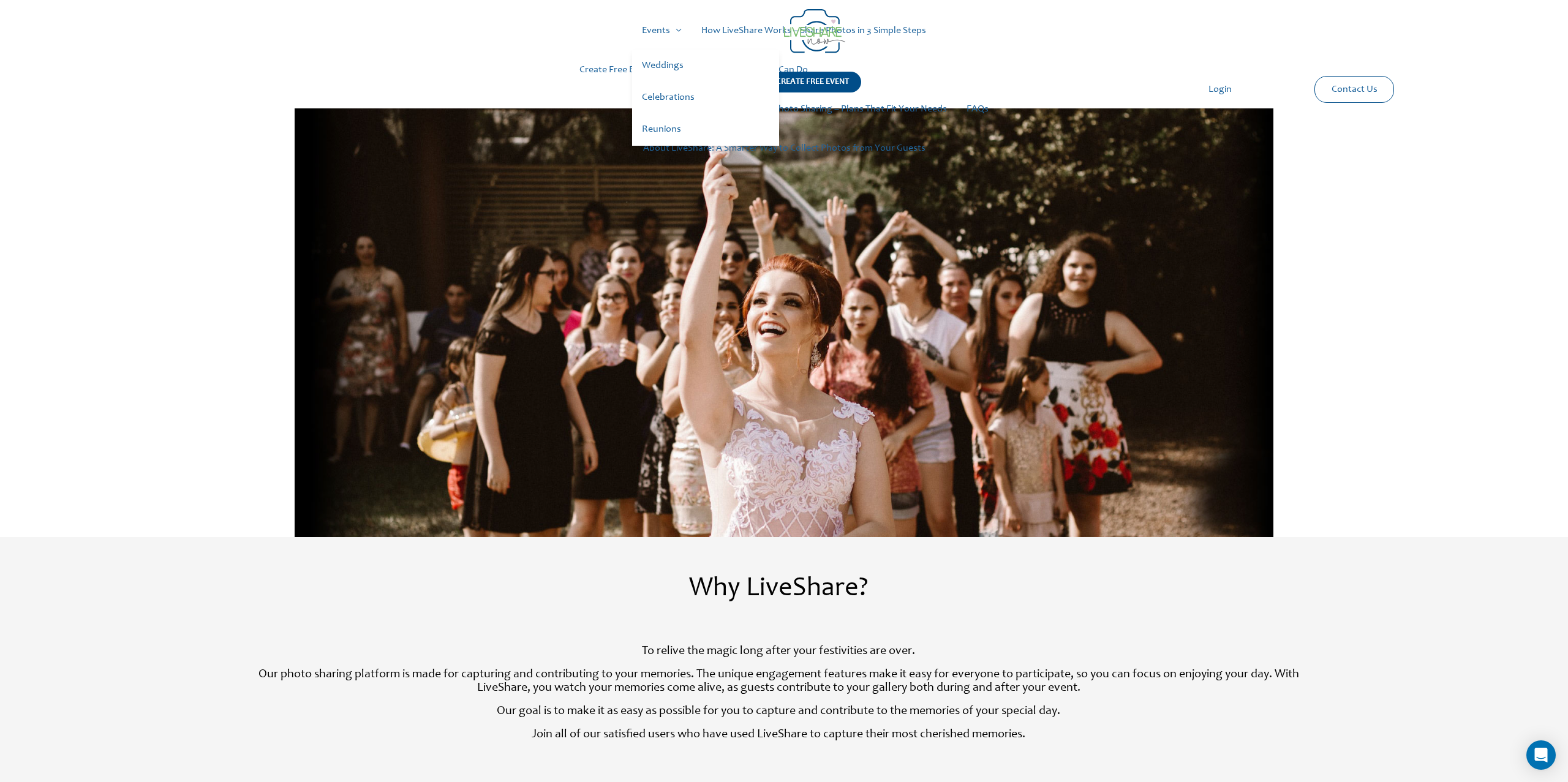 click on "Weddings" at bounding box center [706, 66] 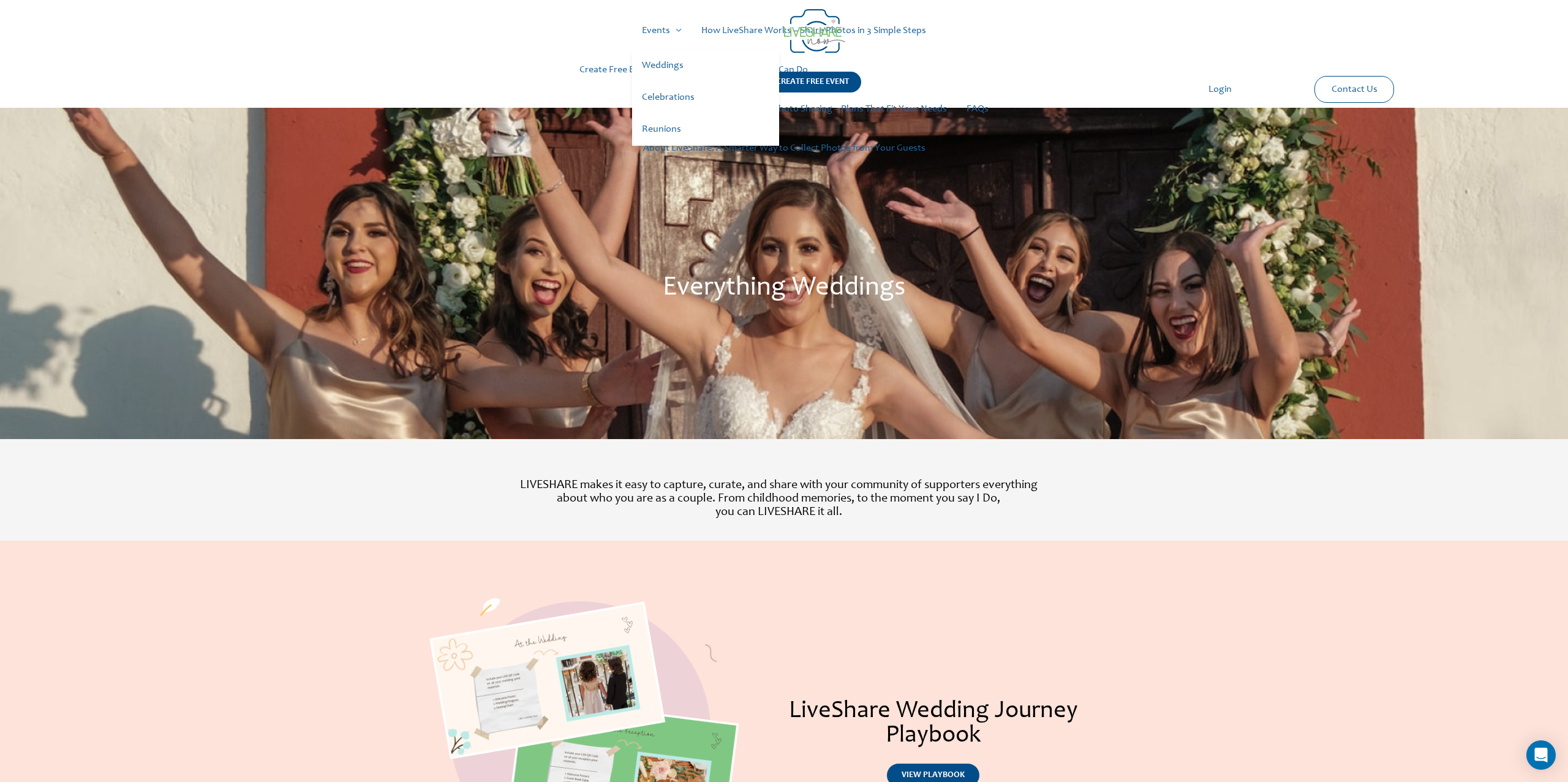 scroll, scrollTop: 0, scrollLeft: 0, axis: both 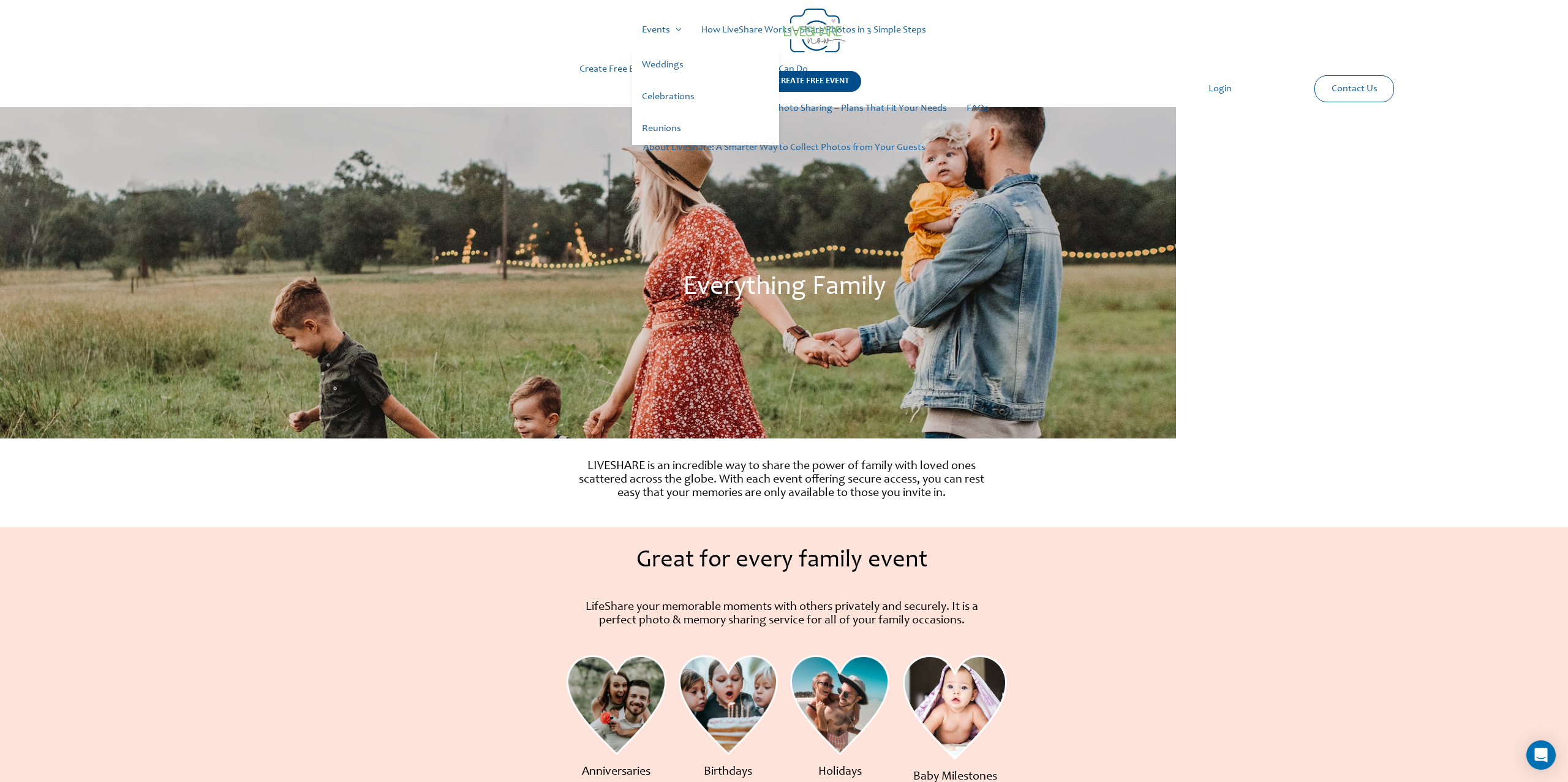 click on "Reunions" at bounding box center [706, 129] 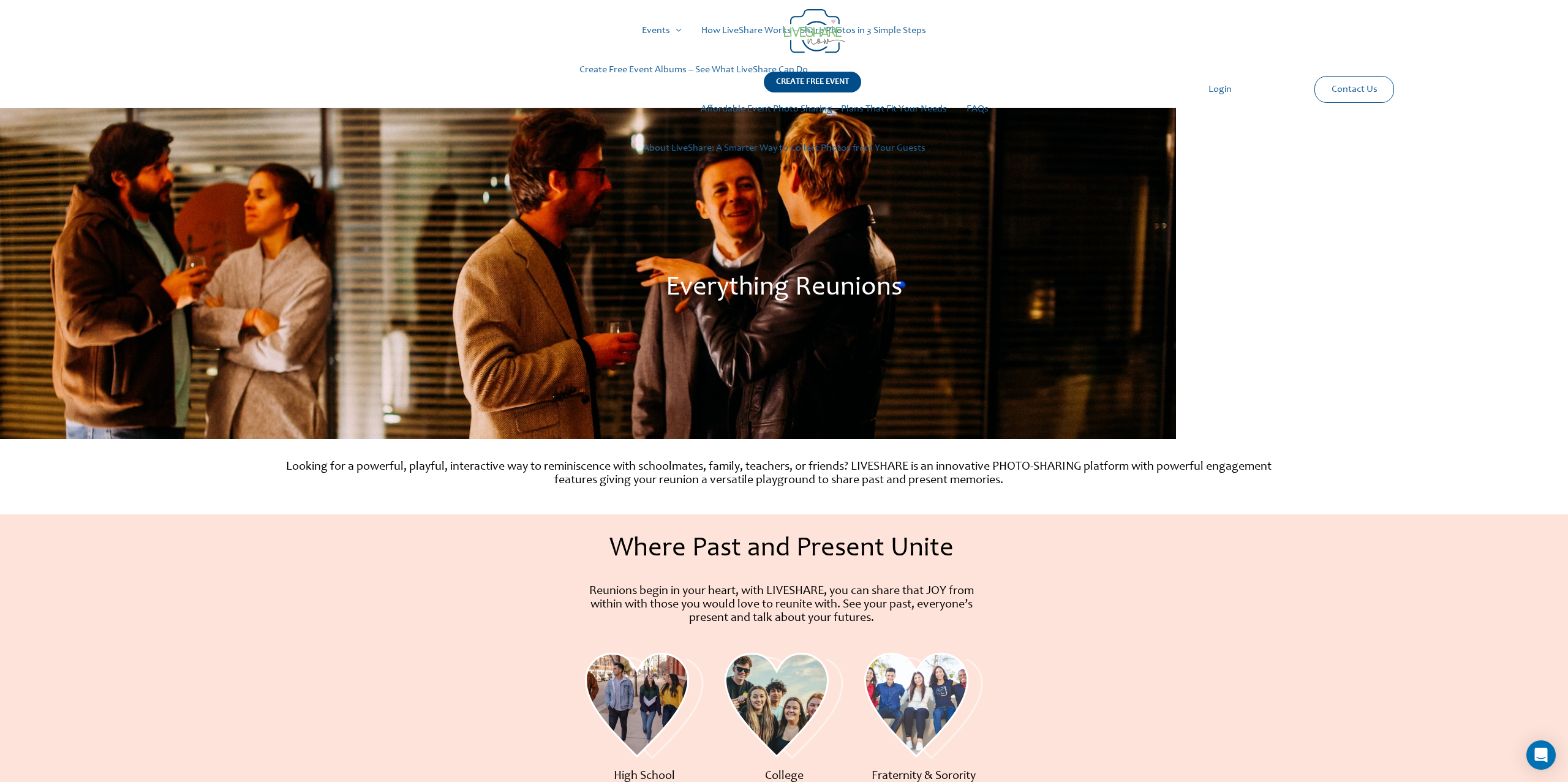 scroll, scrollTop: 0, scrollLeft: 0, axis: both 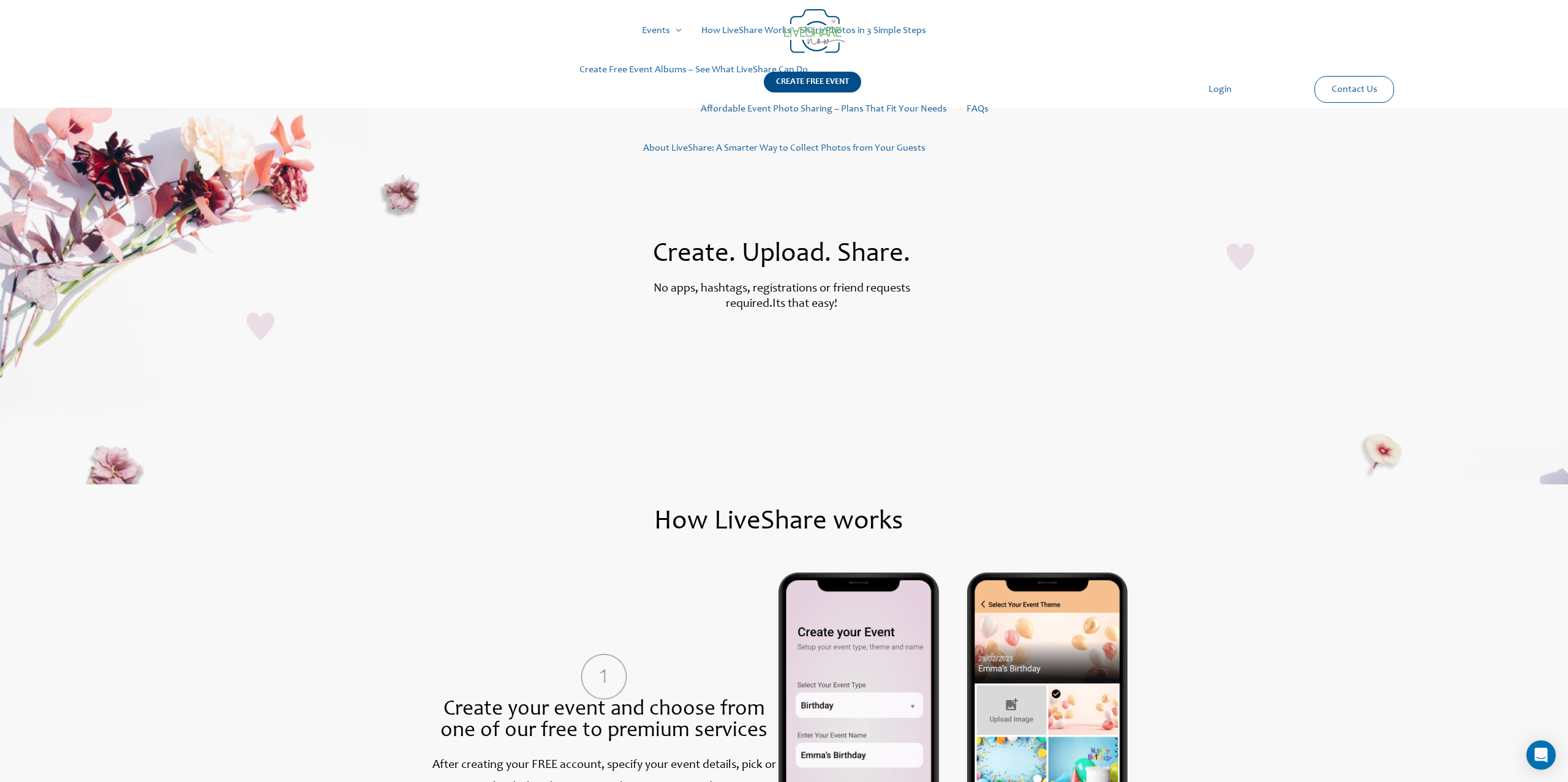 click on "Create Free Event Albums – See What LiveShare Can Do" at bounding box center (693, 70) 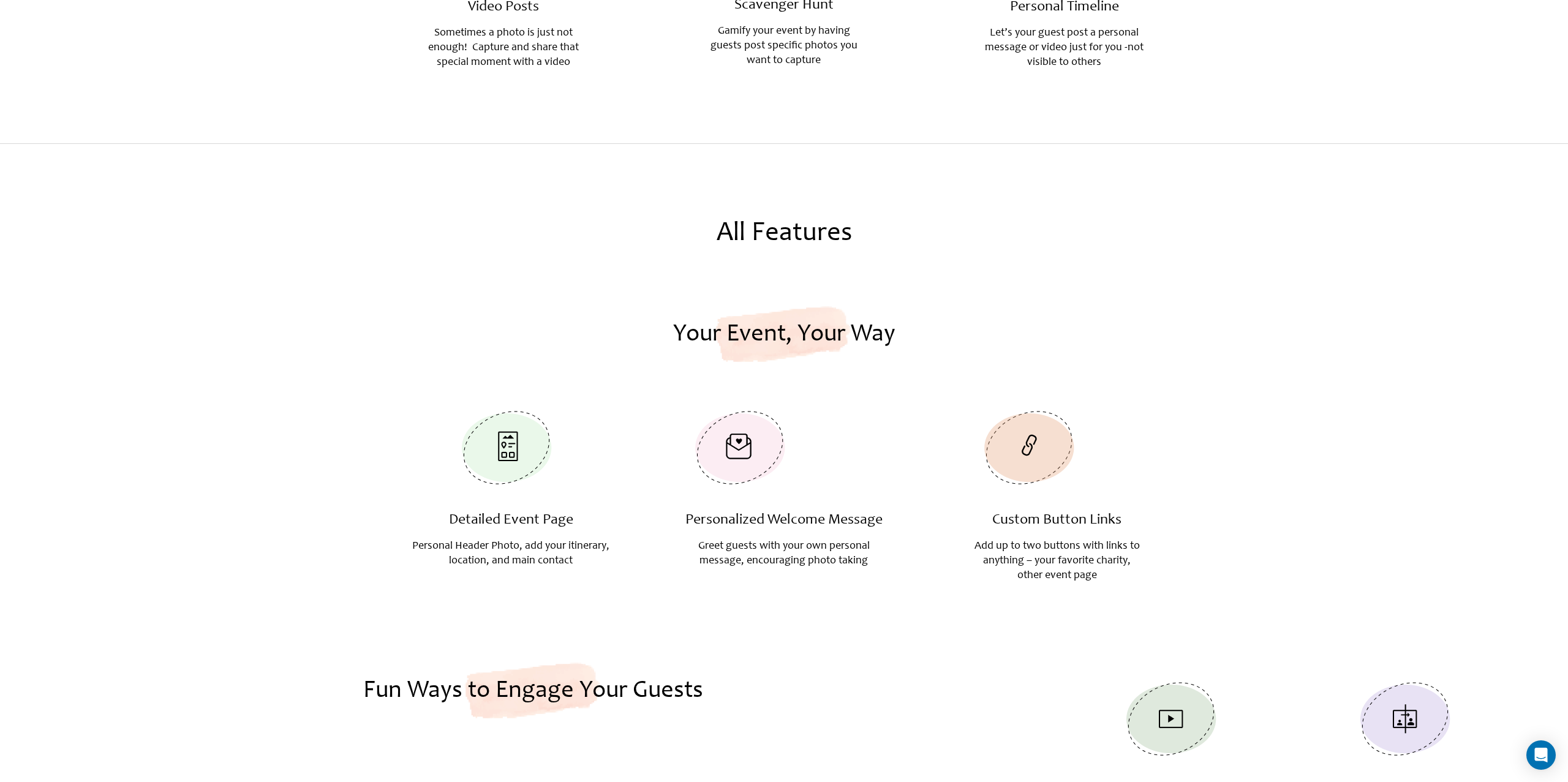 scroll, scrollTop: 753, scrollLeft: 0, axis: vertical 